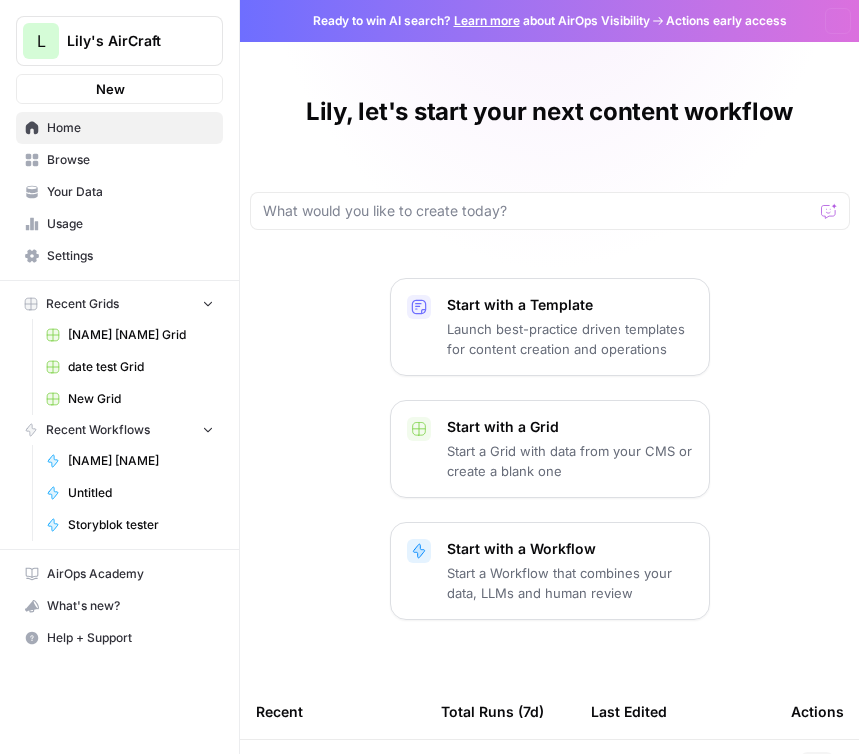 scroll, scrollTop: 0, scrollLeft: 0, axis: both 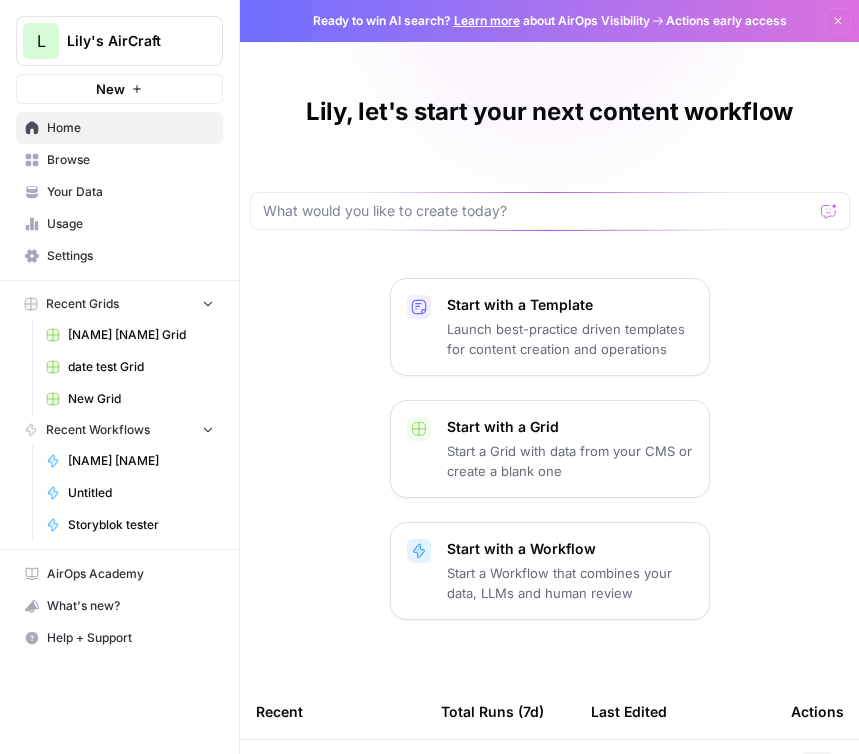 click on "Browse" at bounding box center [130, 160] 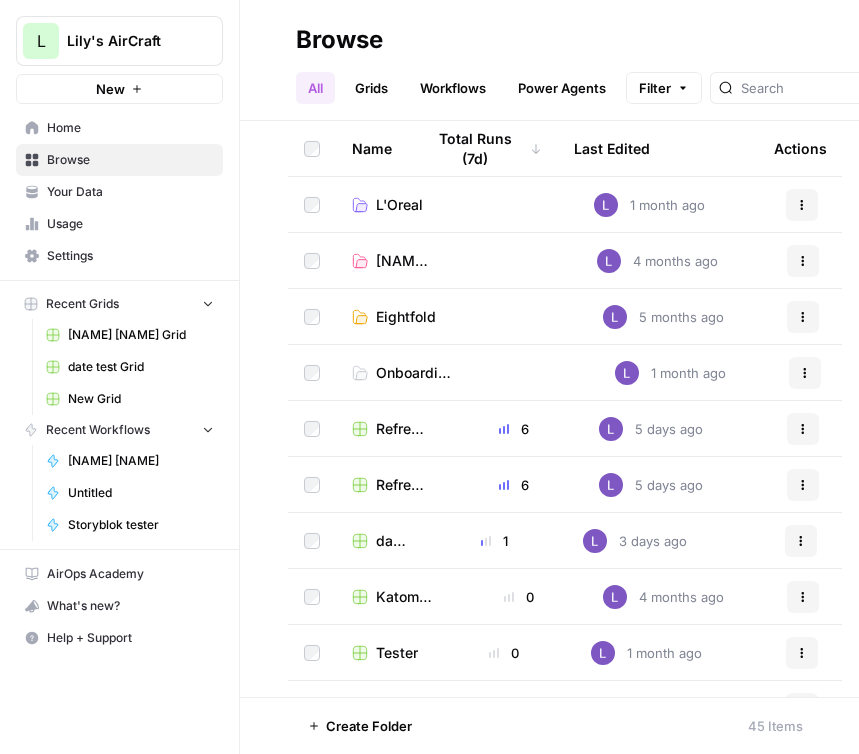 click on "Workflows" at bounding box center (453, 88) 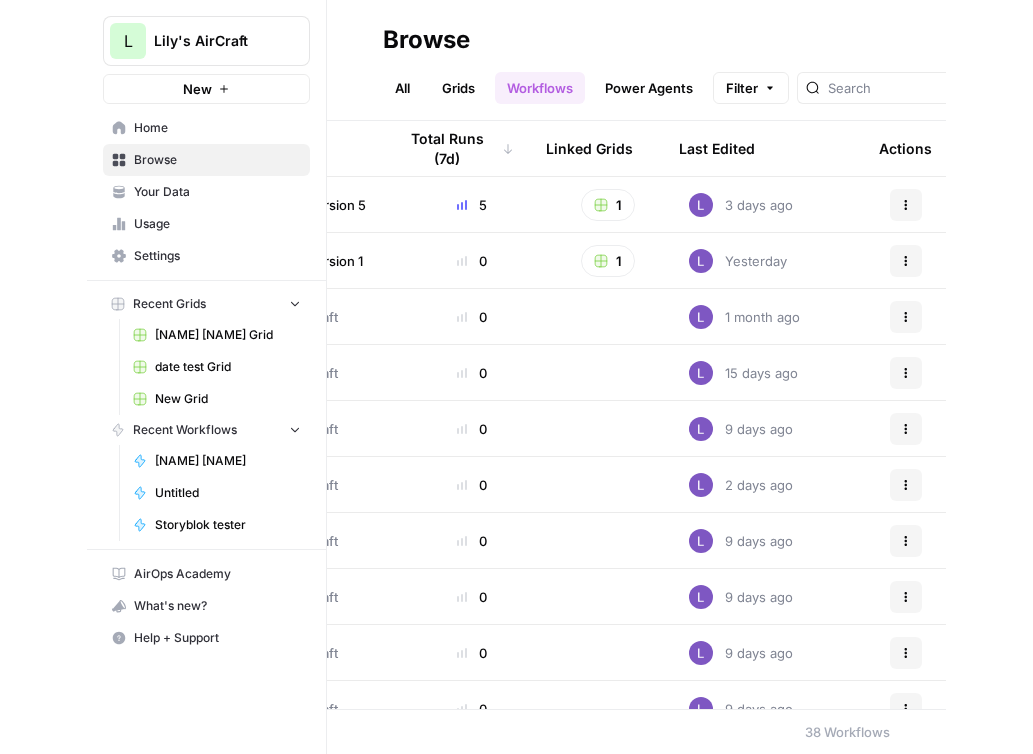 scroll, scrollTop: 0, scrollLeft: 77, axis: horizontal 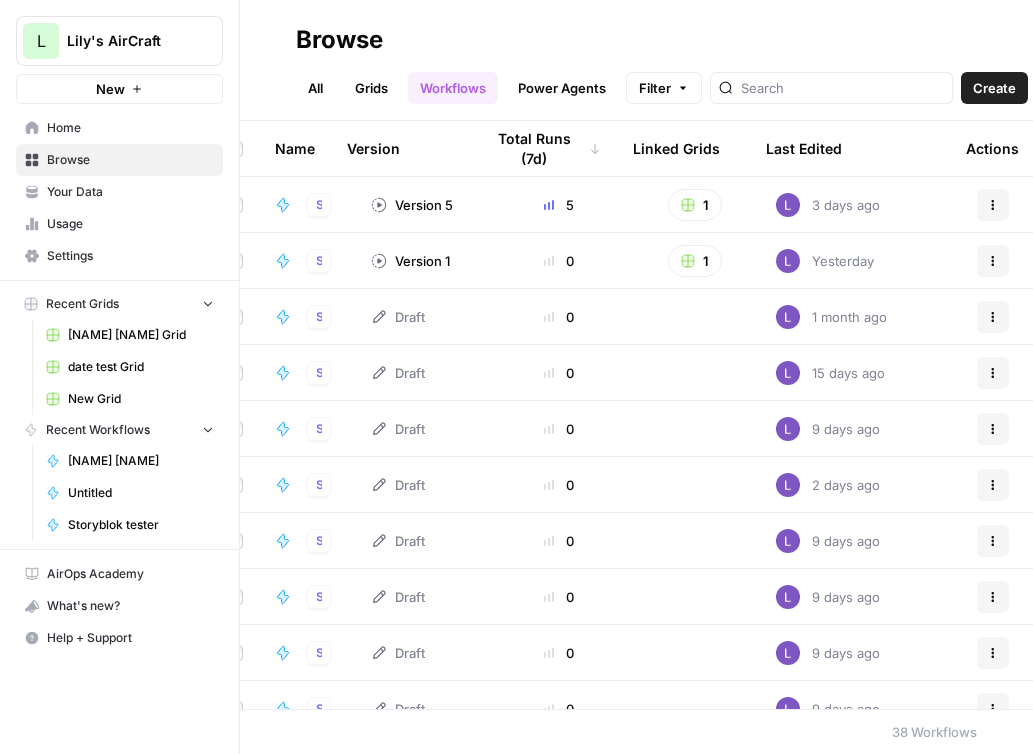click on "Create" at bounding box center (994, 88) 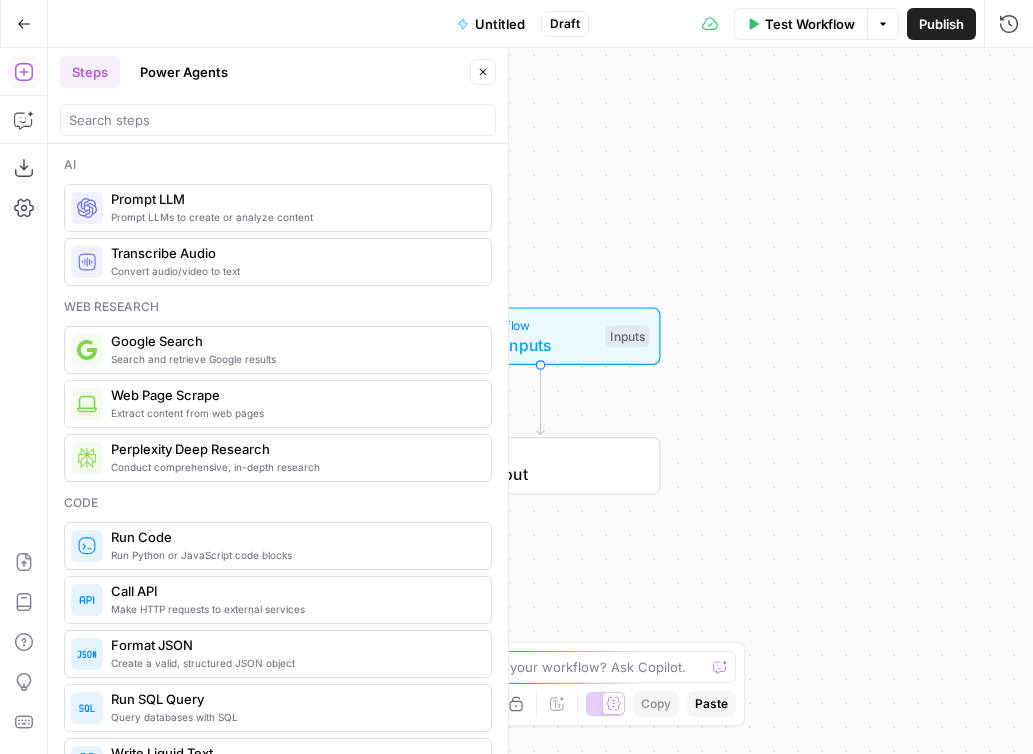 click on "Power Agents" at bounding box center (184, 72) 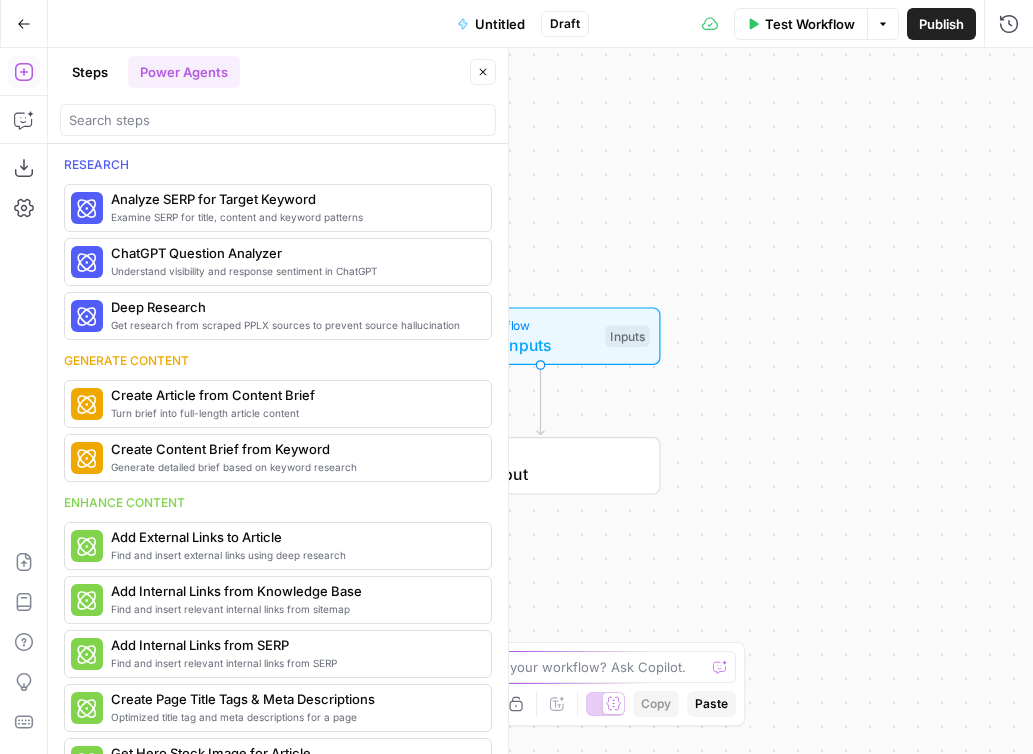click at bounding box center (278, 120) 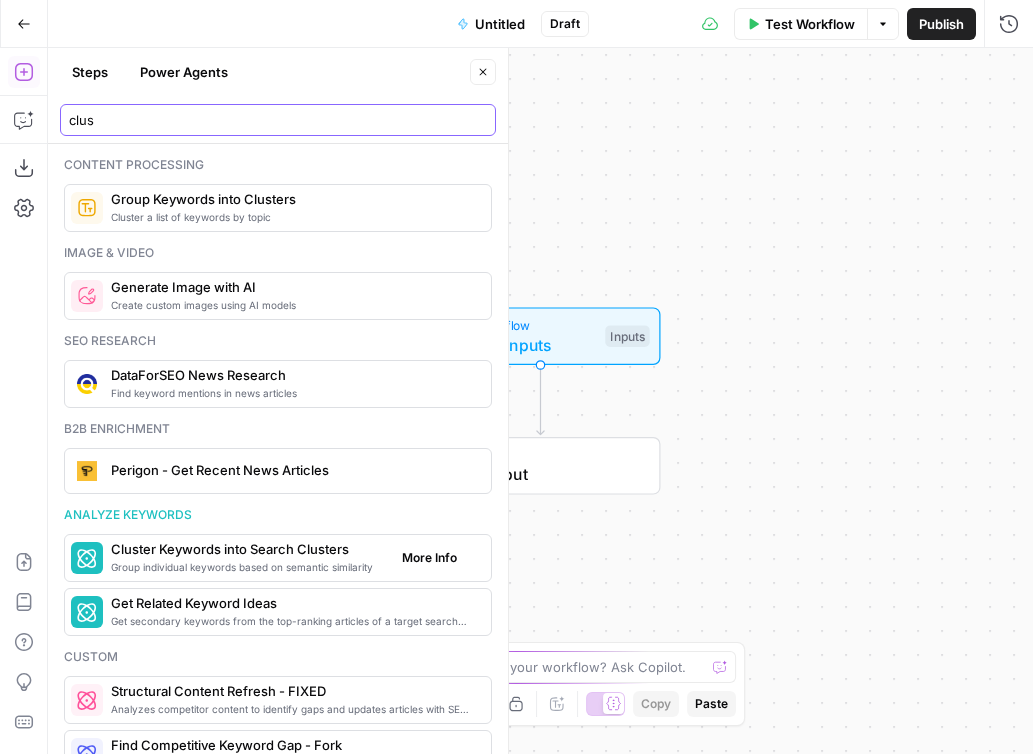type on "clus" 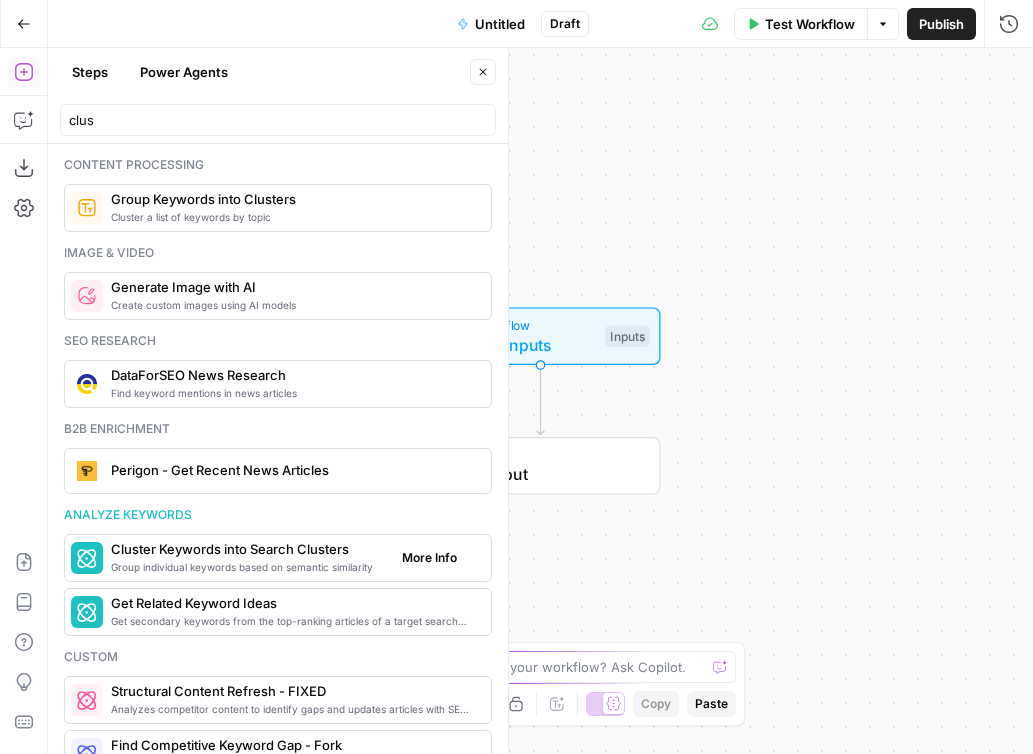 click on "More Info" at bounding box center (429, 558) 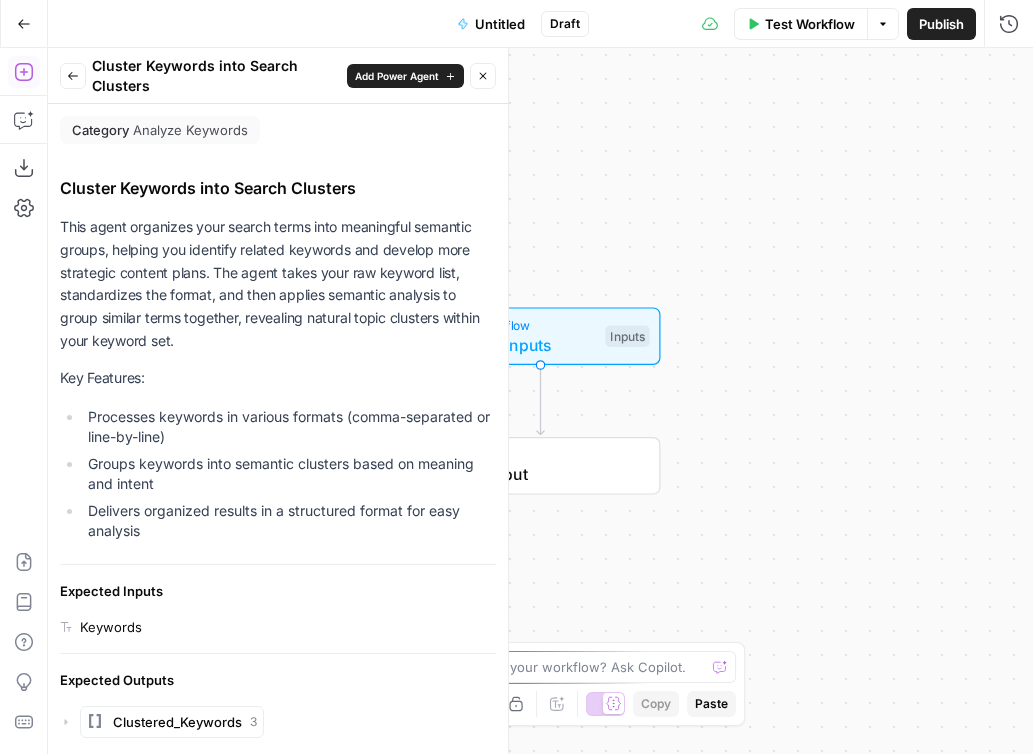 scroll, scrollTop: 159, scrollLeft: 0, axis: vertical 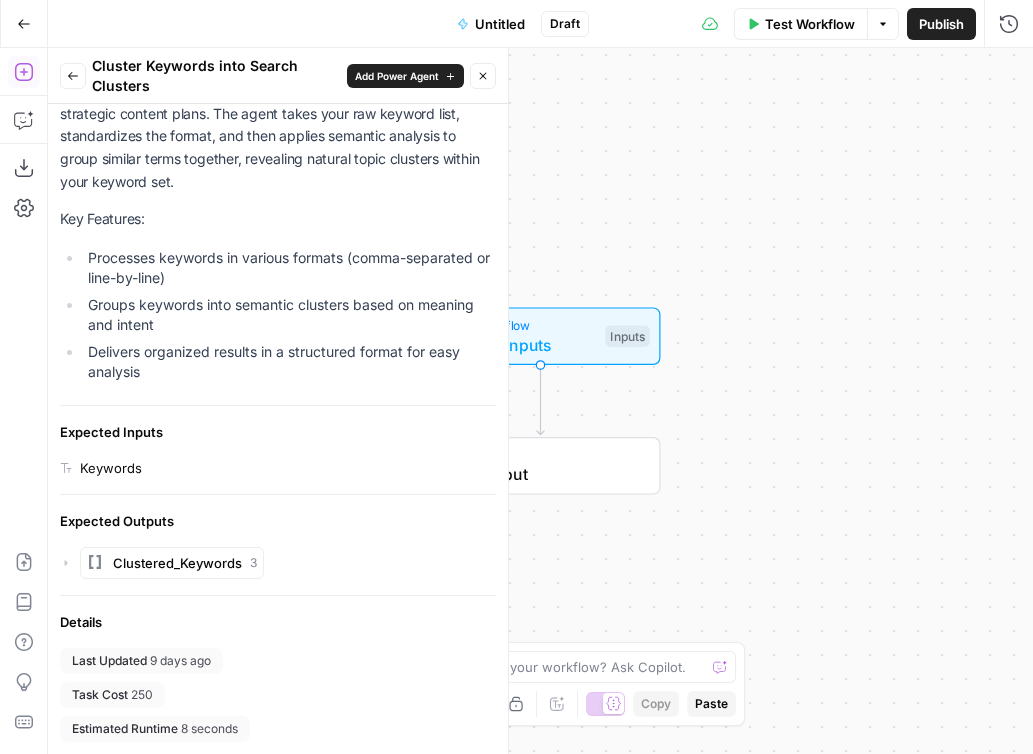 click 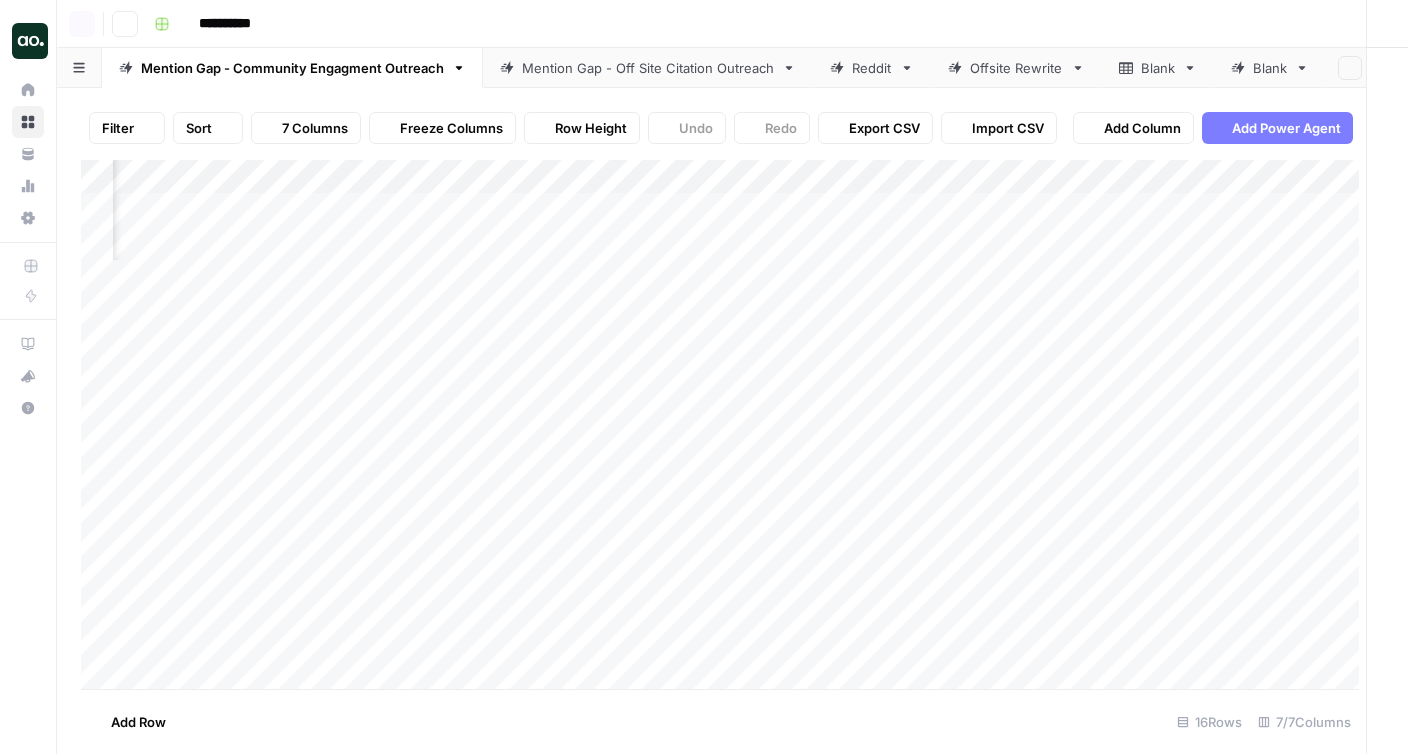 scroll, scrollTop: 0, scrollLeft: 0, axis: both 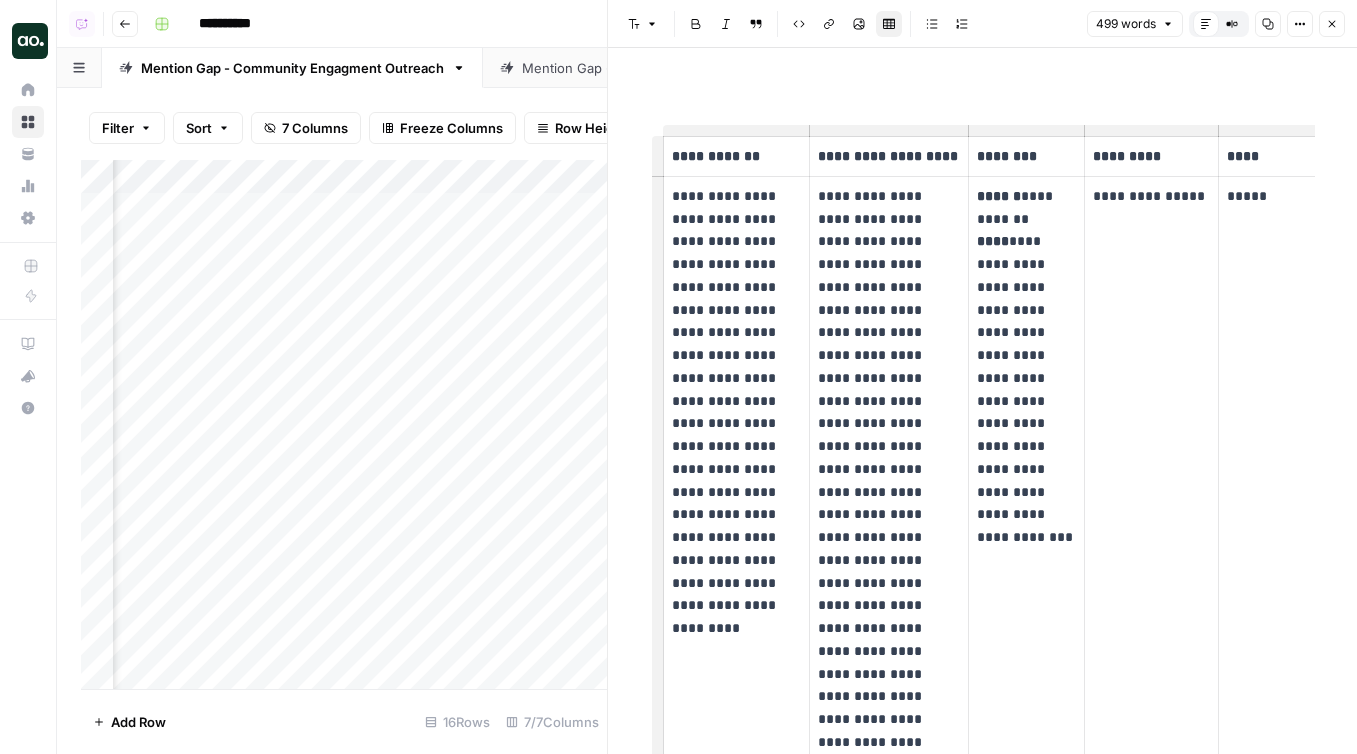 click on "Close" at bounding box center (1337, 24) 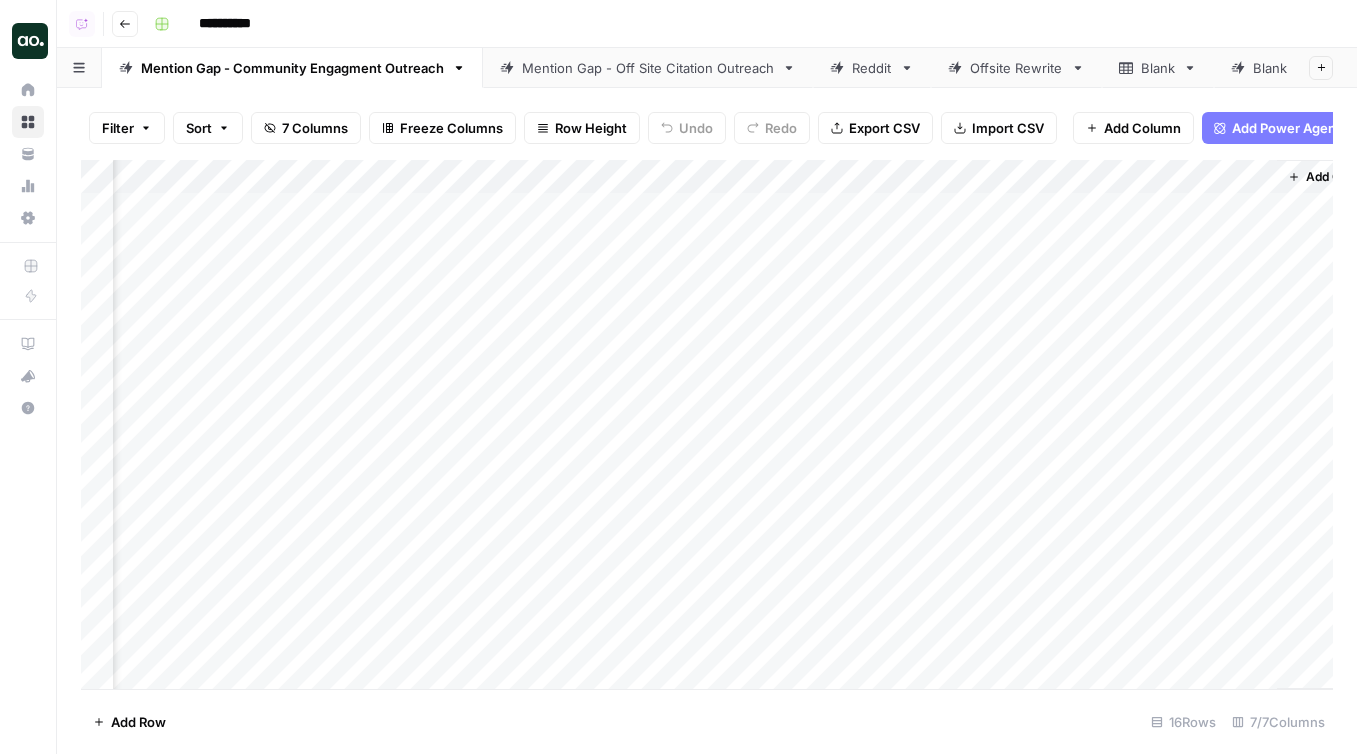 click on "Mention Gap - Off Site Citation Outreach" at bounding box center (648, 68) 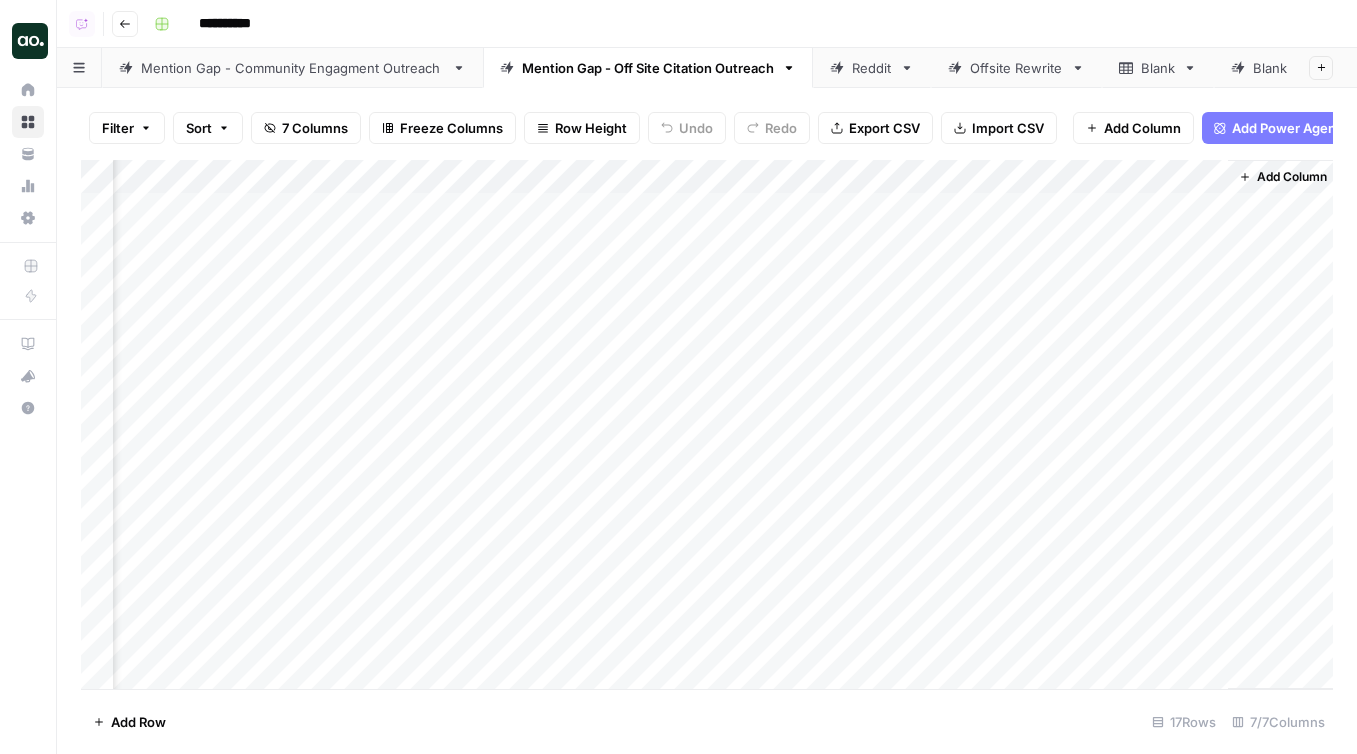 scroll, scrollTop: 0, scrollLeft: 490, axis: horizontal 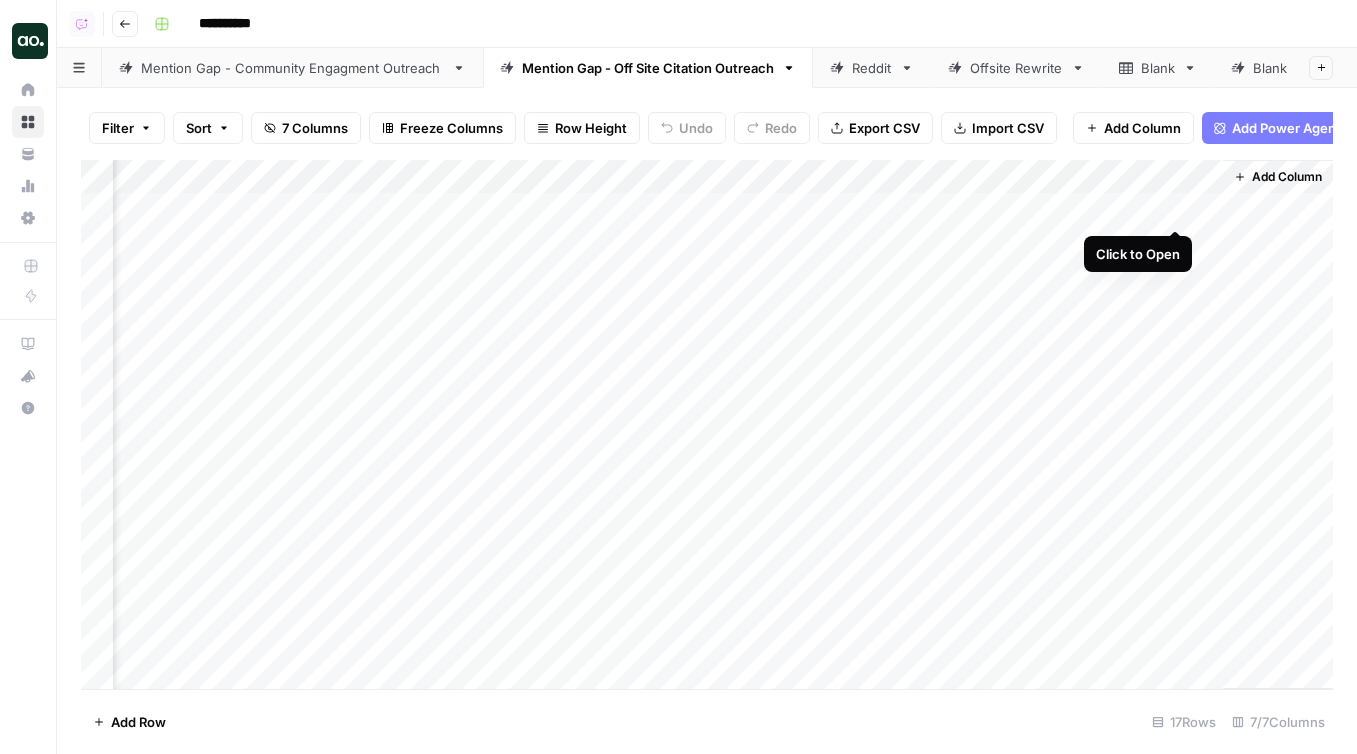 click on "Add Column" at bounding box center [707, 424] 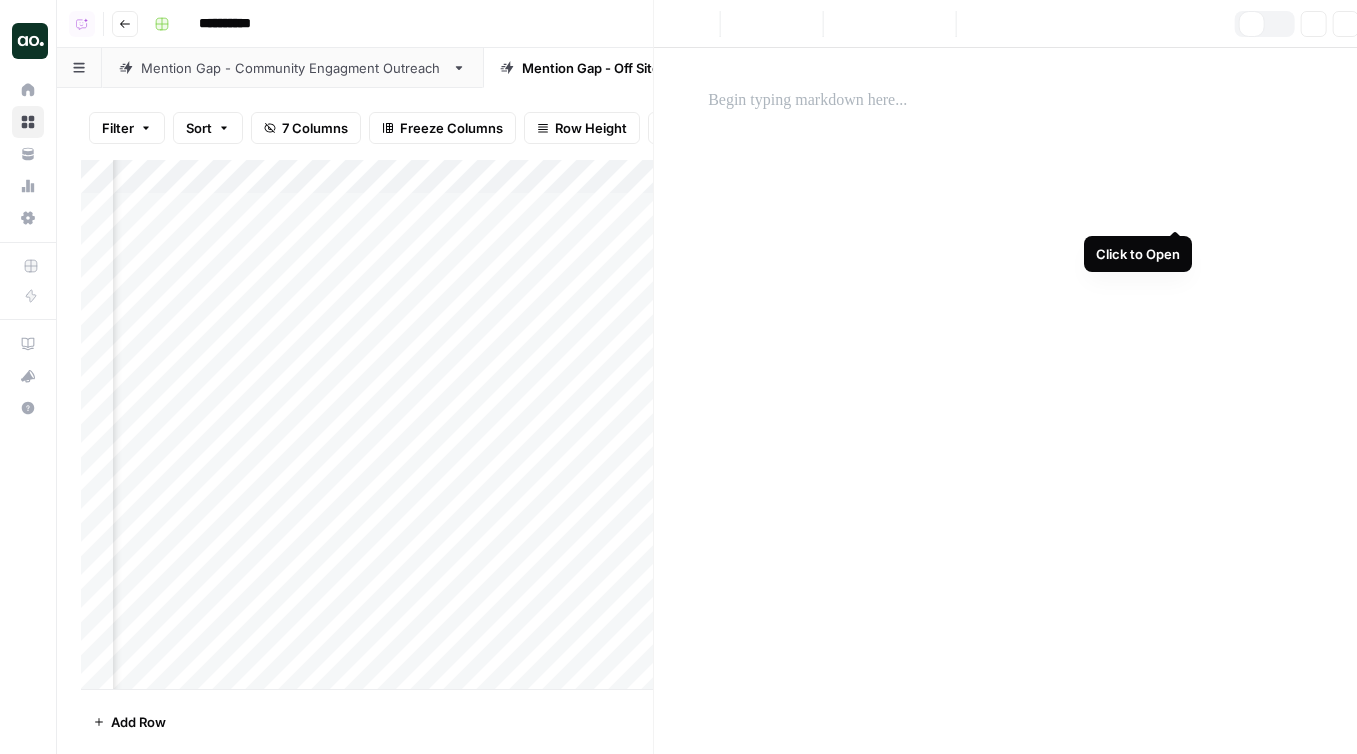 scroll, scrollTop: 0, scrollLeft: 477, axis: horizontal 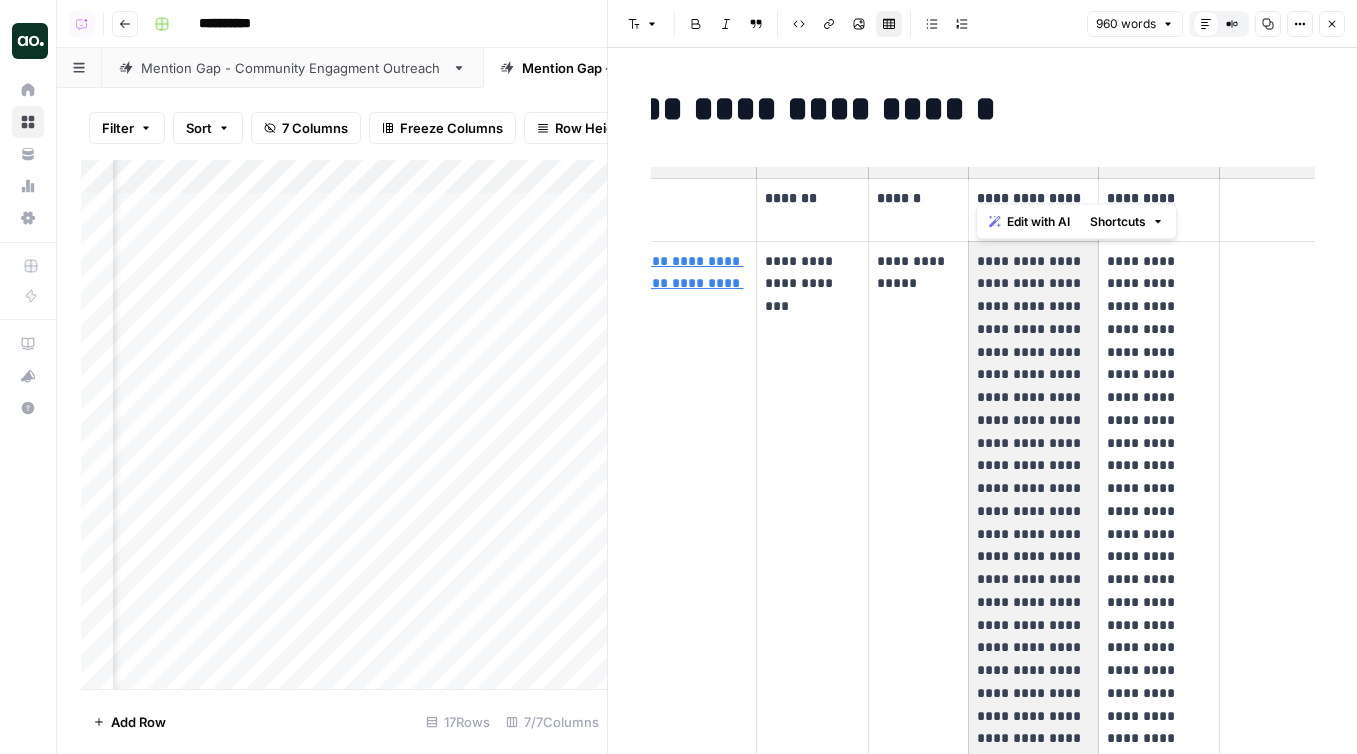 drag, startPoint x: 976, startPoint y: 262, endPoint x: 1016, endPoint y: 552, distance: 292.74564 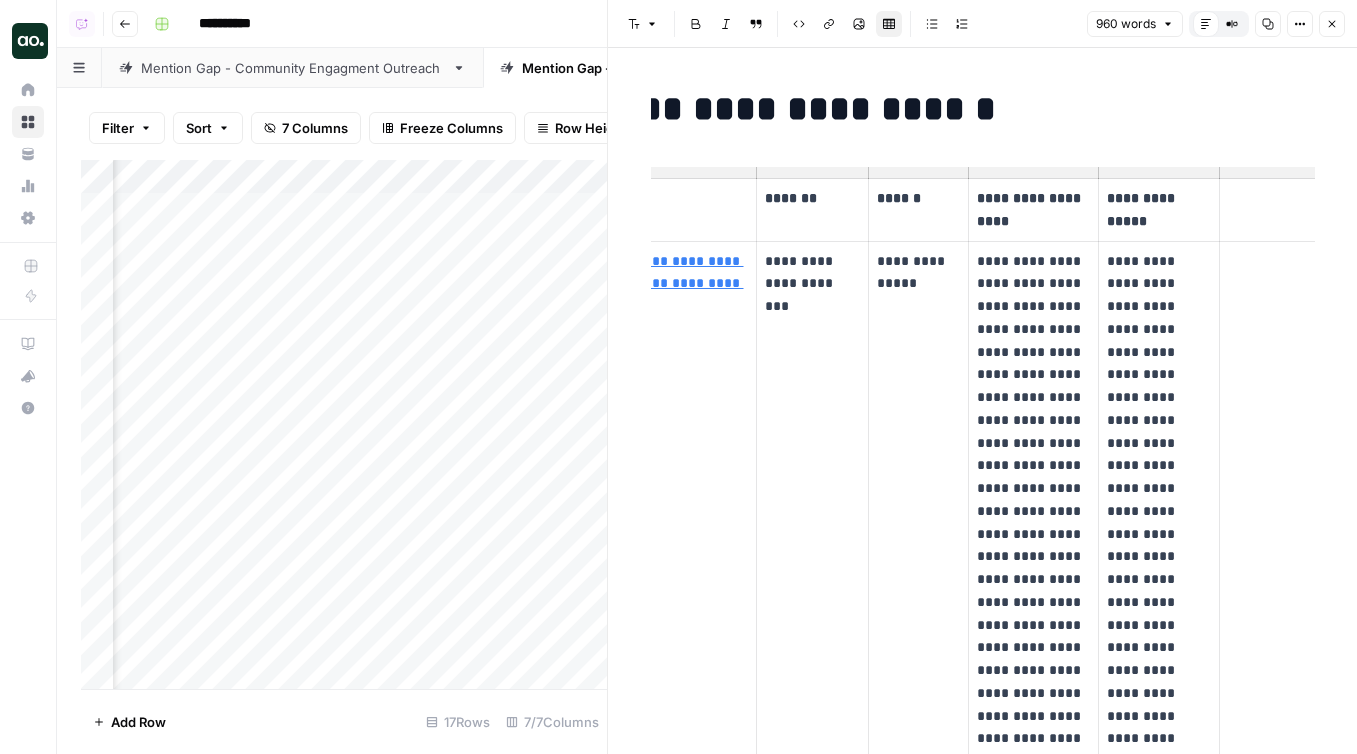 click on "Mention Gap - Community Engagment Outreach" at bounding box center [292, 68] 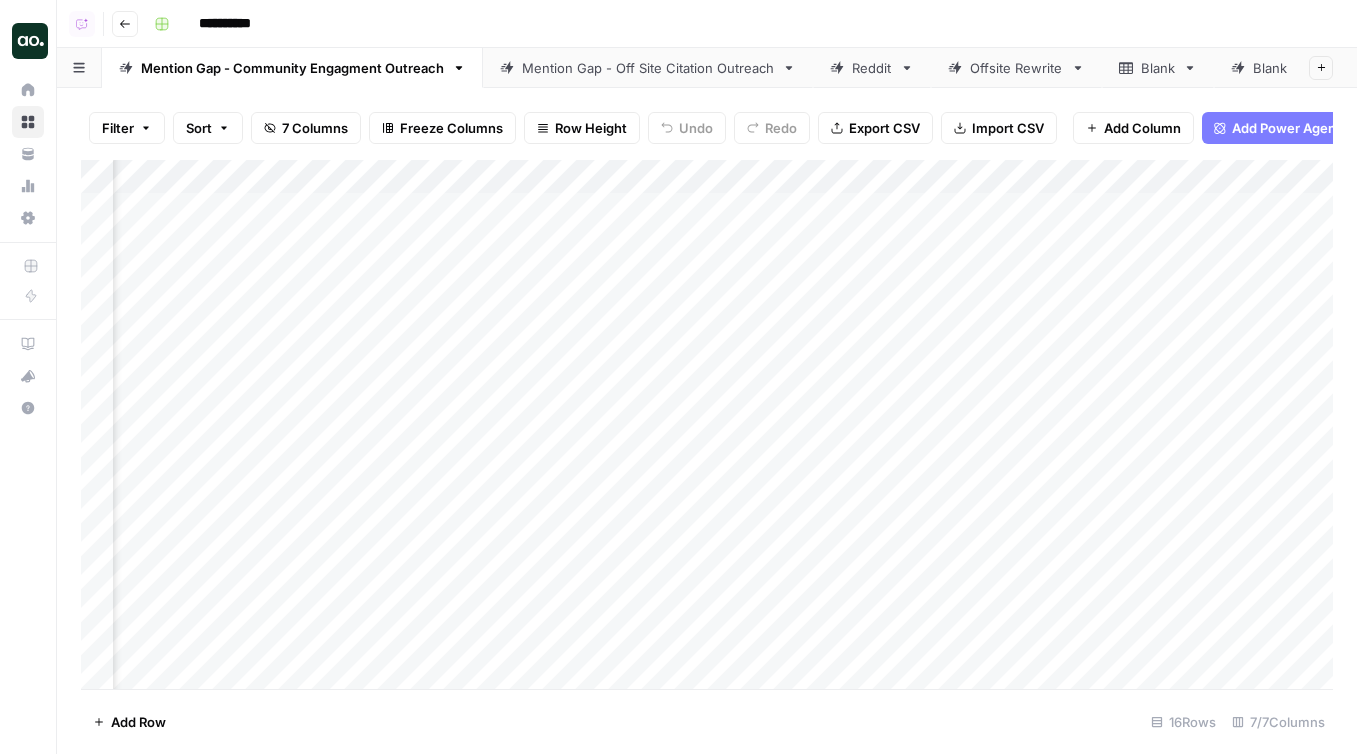 scroll, scrollTop: 0, scrollLeft: 1654, axis: horizontal 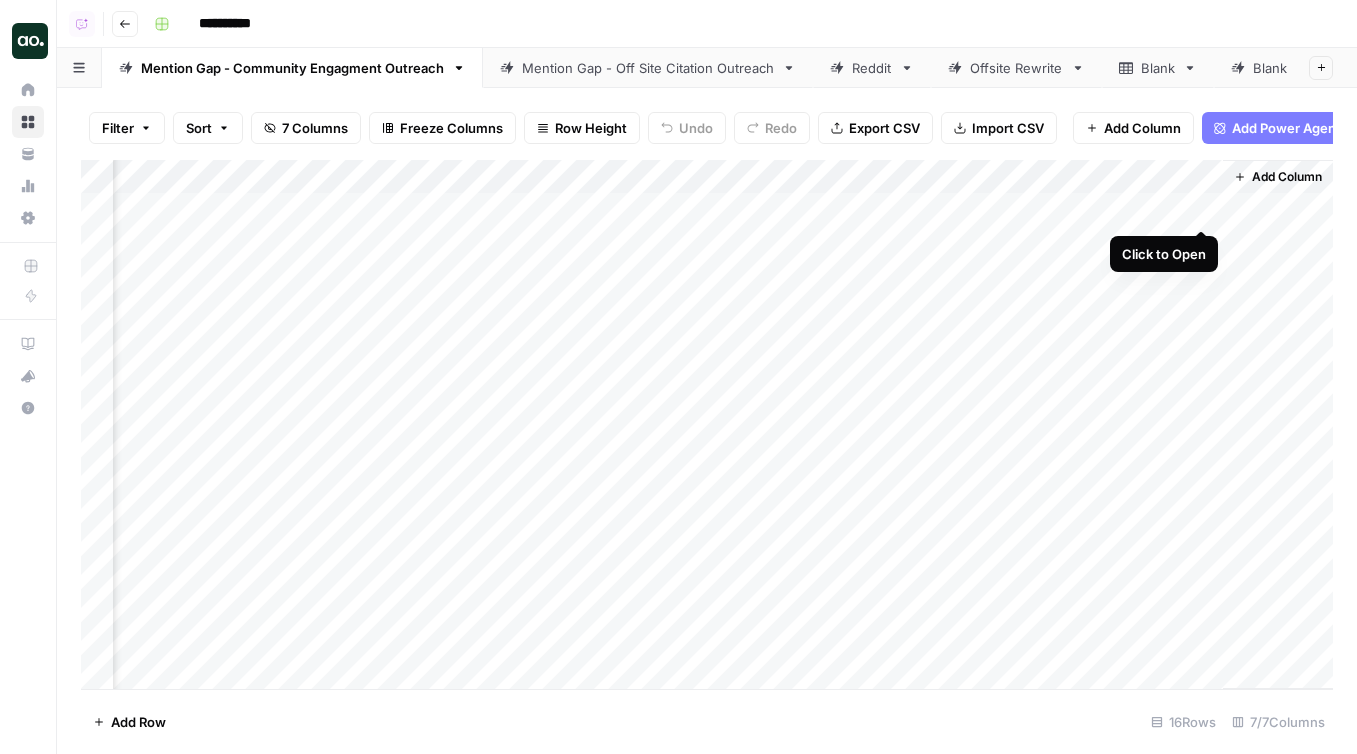 click on "Add Column" at bounding box center [707, 424] 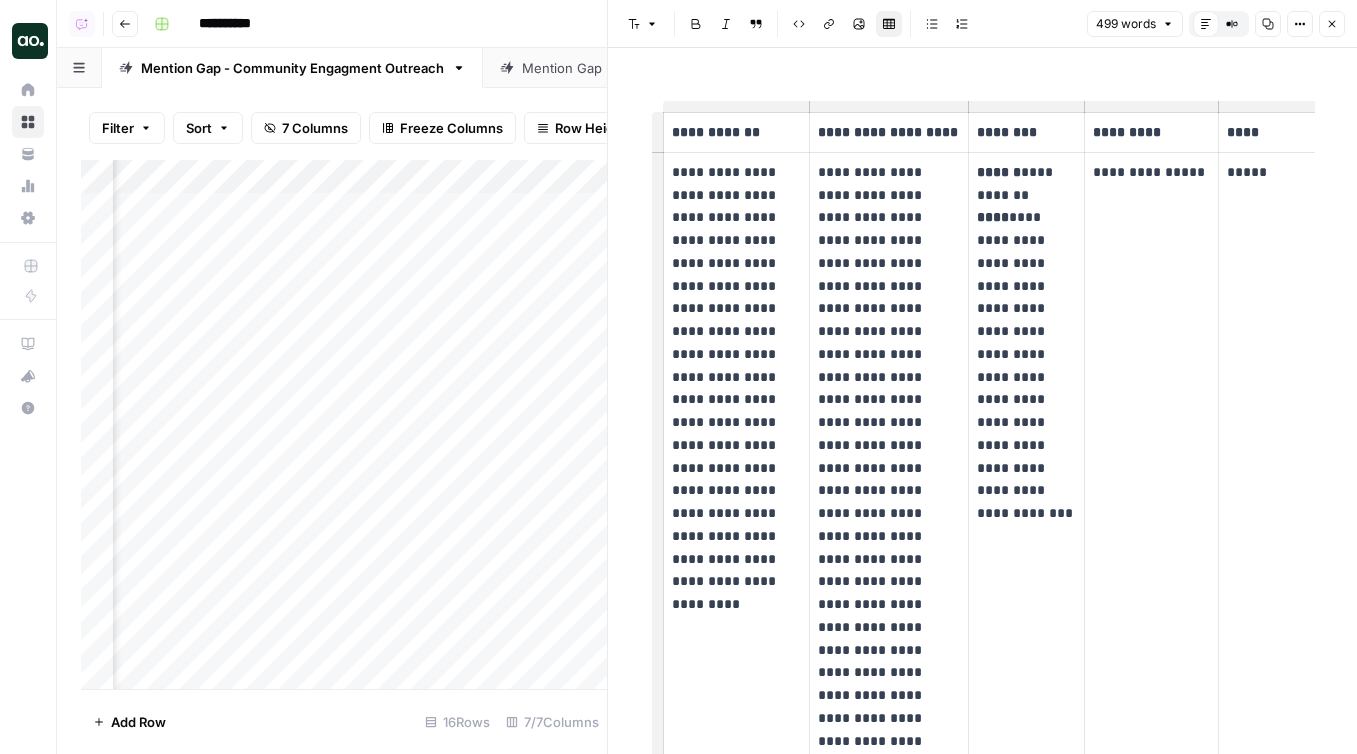 scroll, scrollTop: 37, scrollLeft: 0, axis: vertical 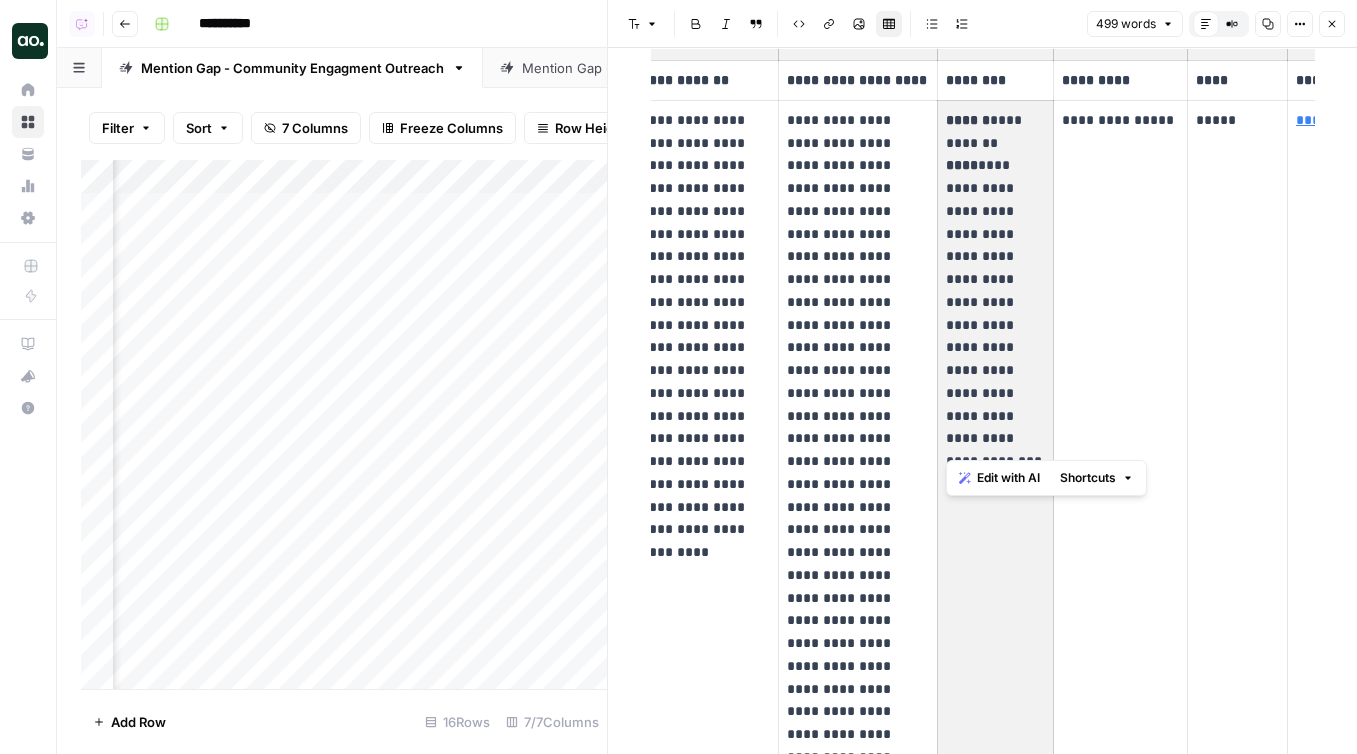 drag, startPoint x: 978, startPoint y: 169, endPoint x: 1022, endPoint y: 440, distance: 274.5487 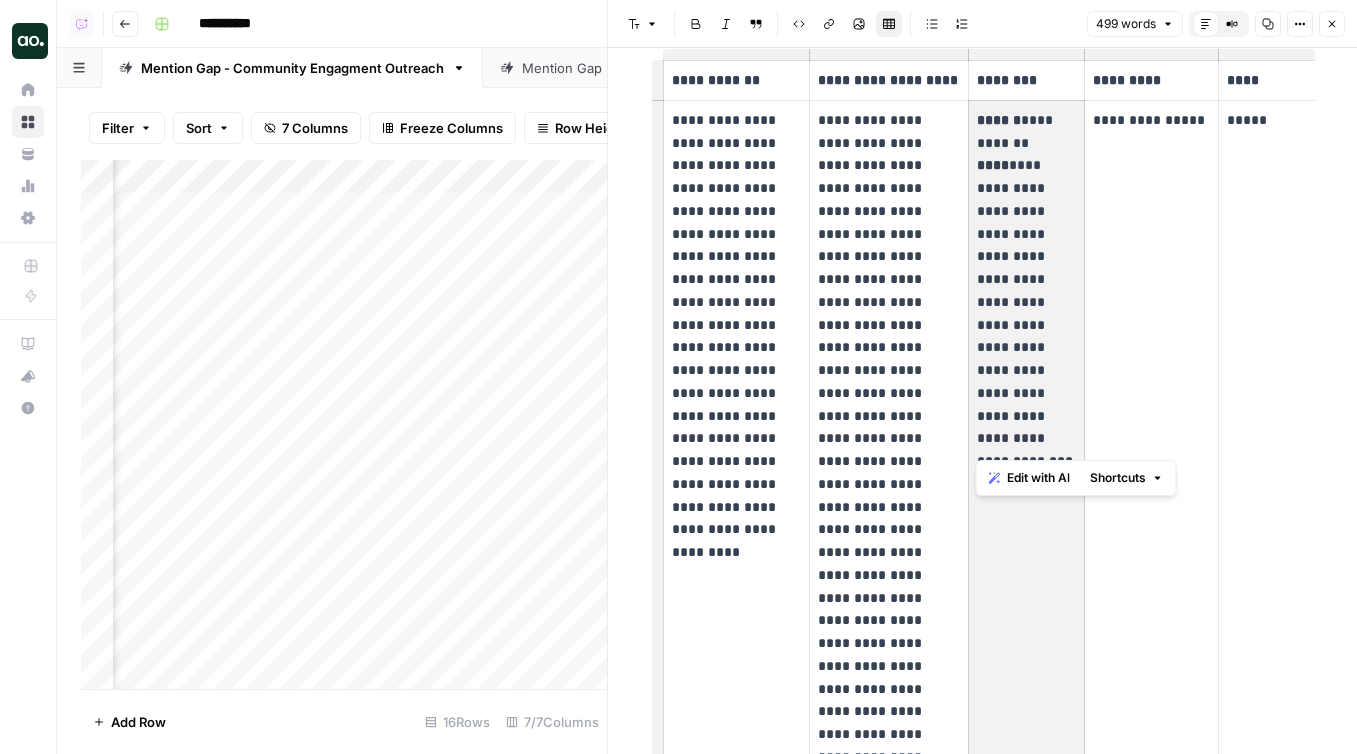 scroll, scrollTop: 0, scrollLeft: 2, axis: horizontal 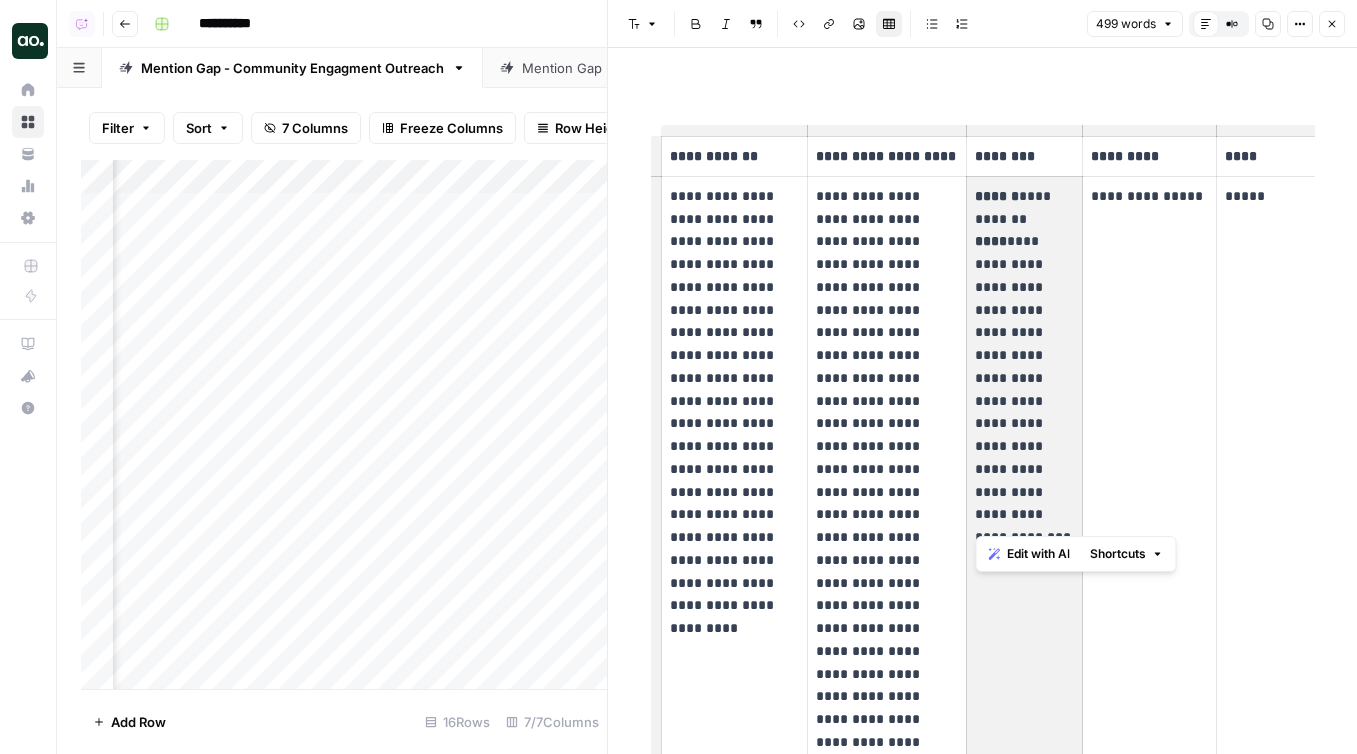 click on "**********" at bounding box center (887, 572) 